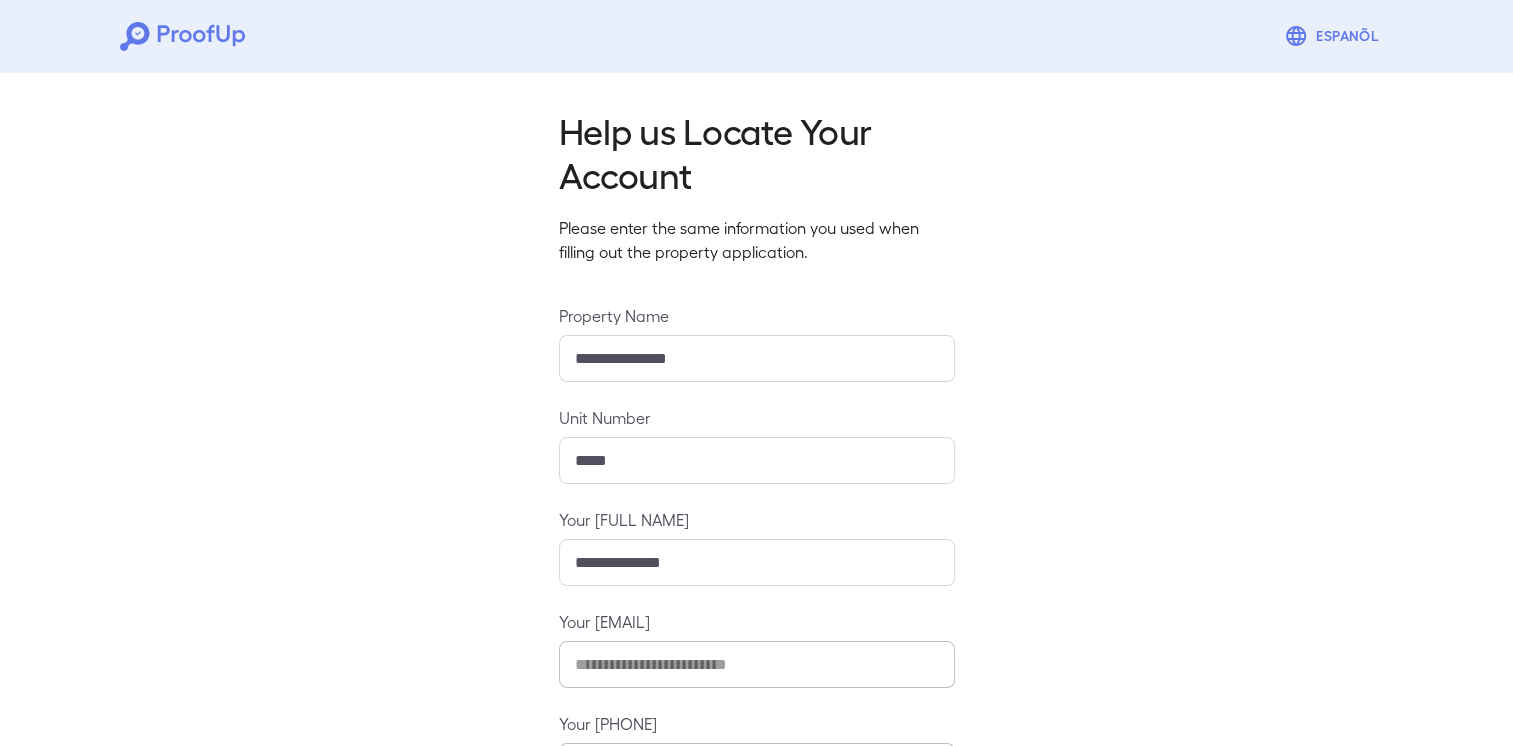 scroll, scrollTop: 159, scrollLeft: 0, axis: vertical 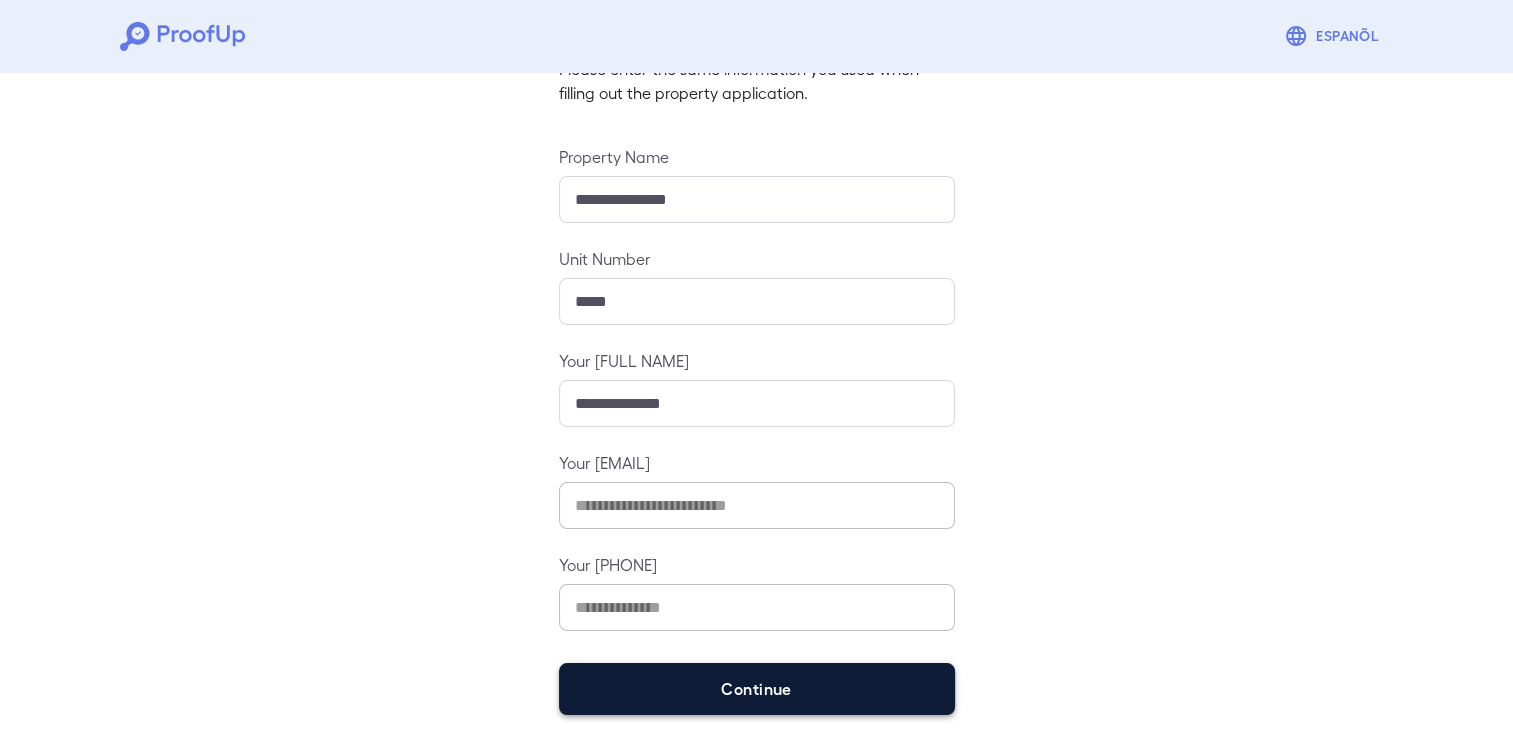 click on "Continue" at bounding box center [757, 689] 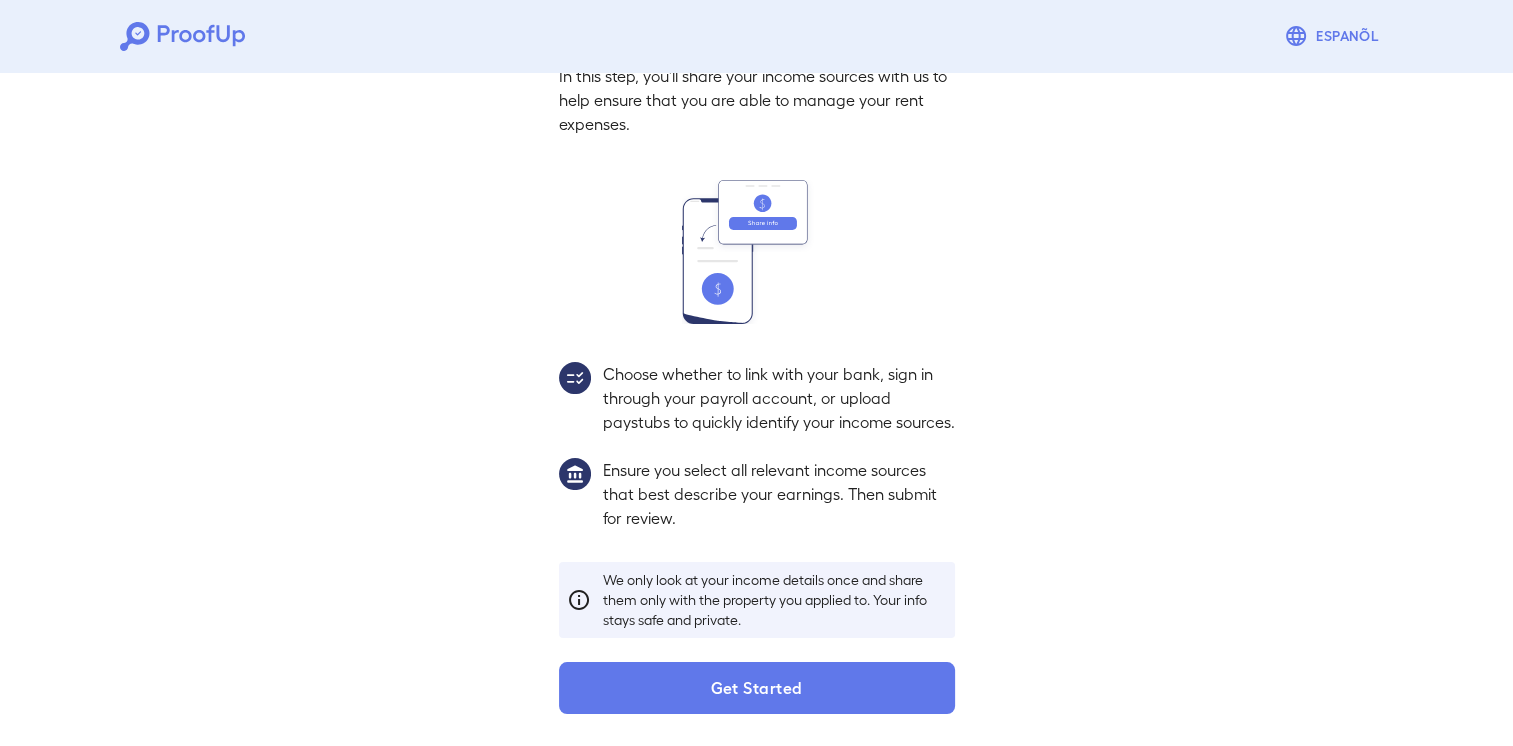 click on "Get Started" at bounding box center (757, 688) 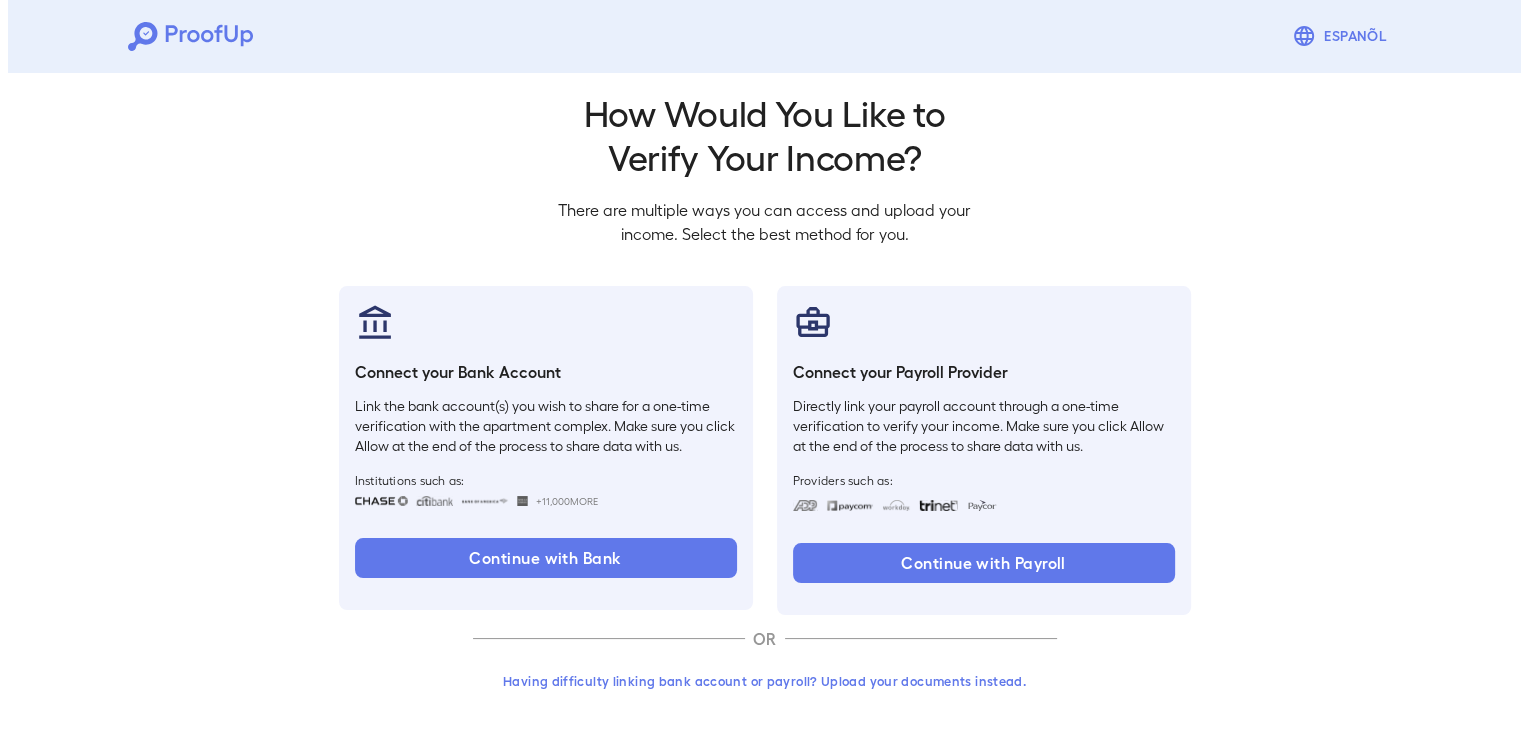 scroll, scrollTop: 17, scrollLeft: 0, axis: vertical 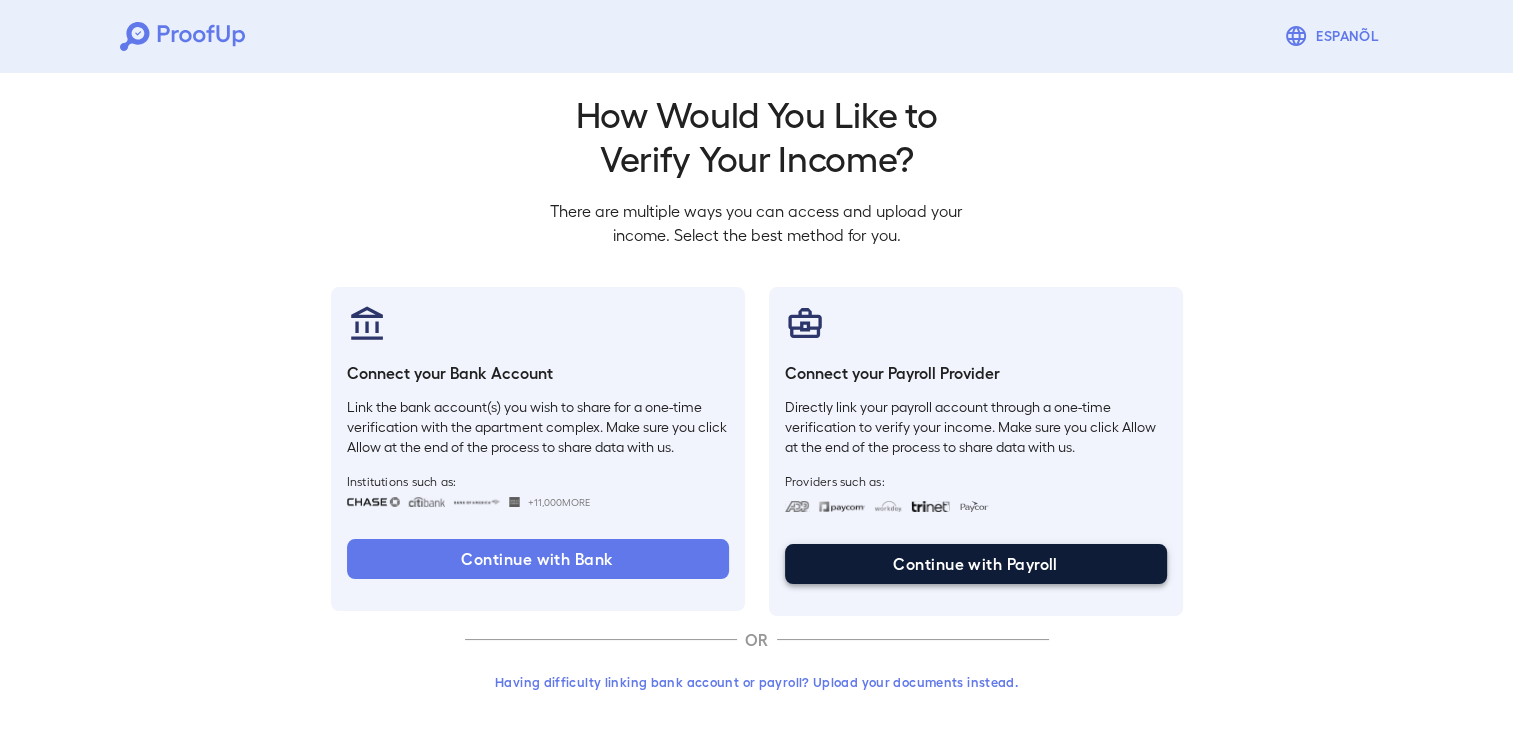 click on "Continue with Payroll" at bounding box center [538, 559] 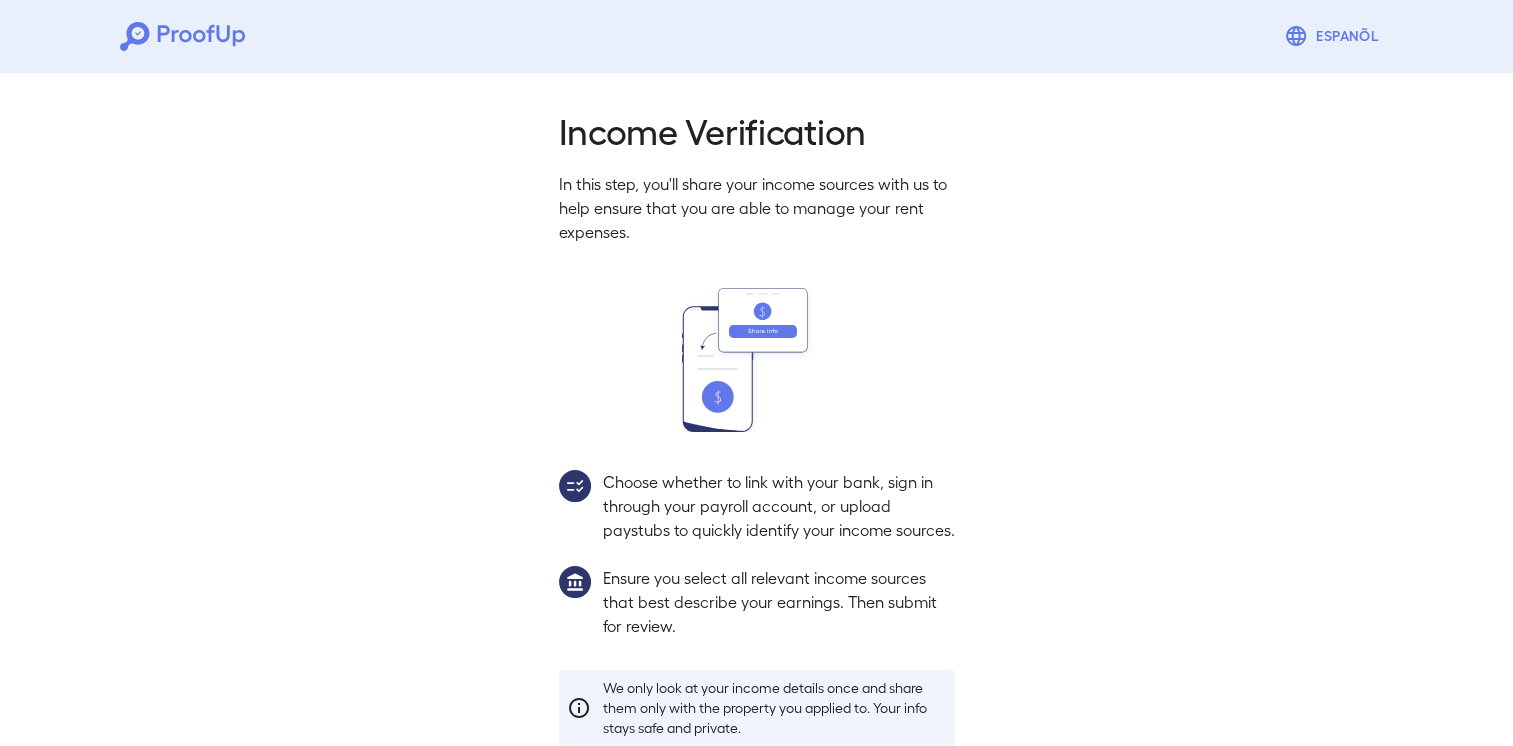 scroll, scrollTop: 131, scrollLeft: 0, axis: vertical 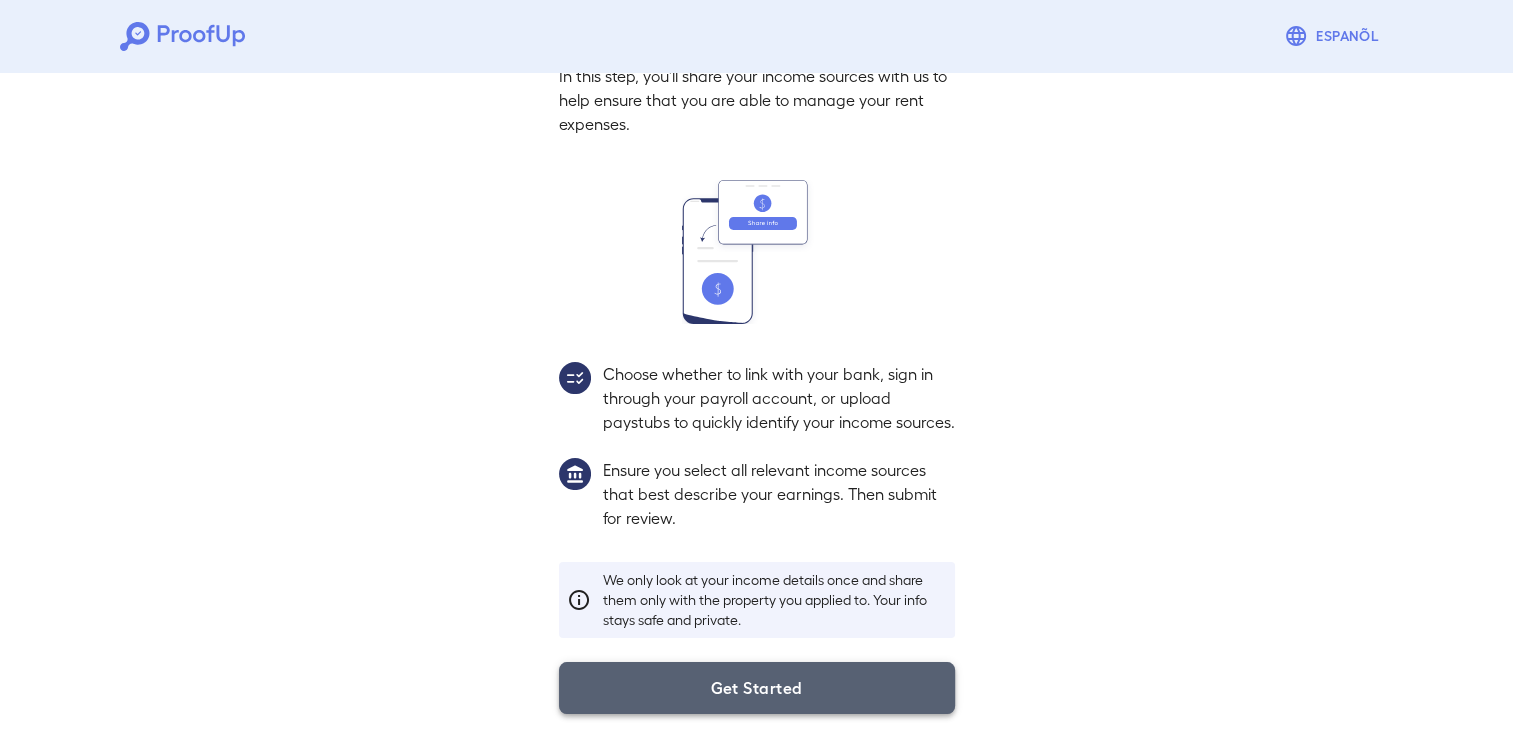 click on "Get Started" at bounding box center [757, 688] 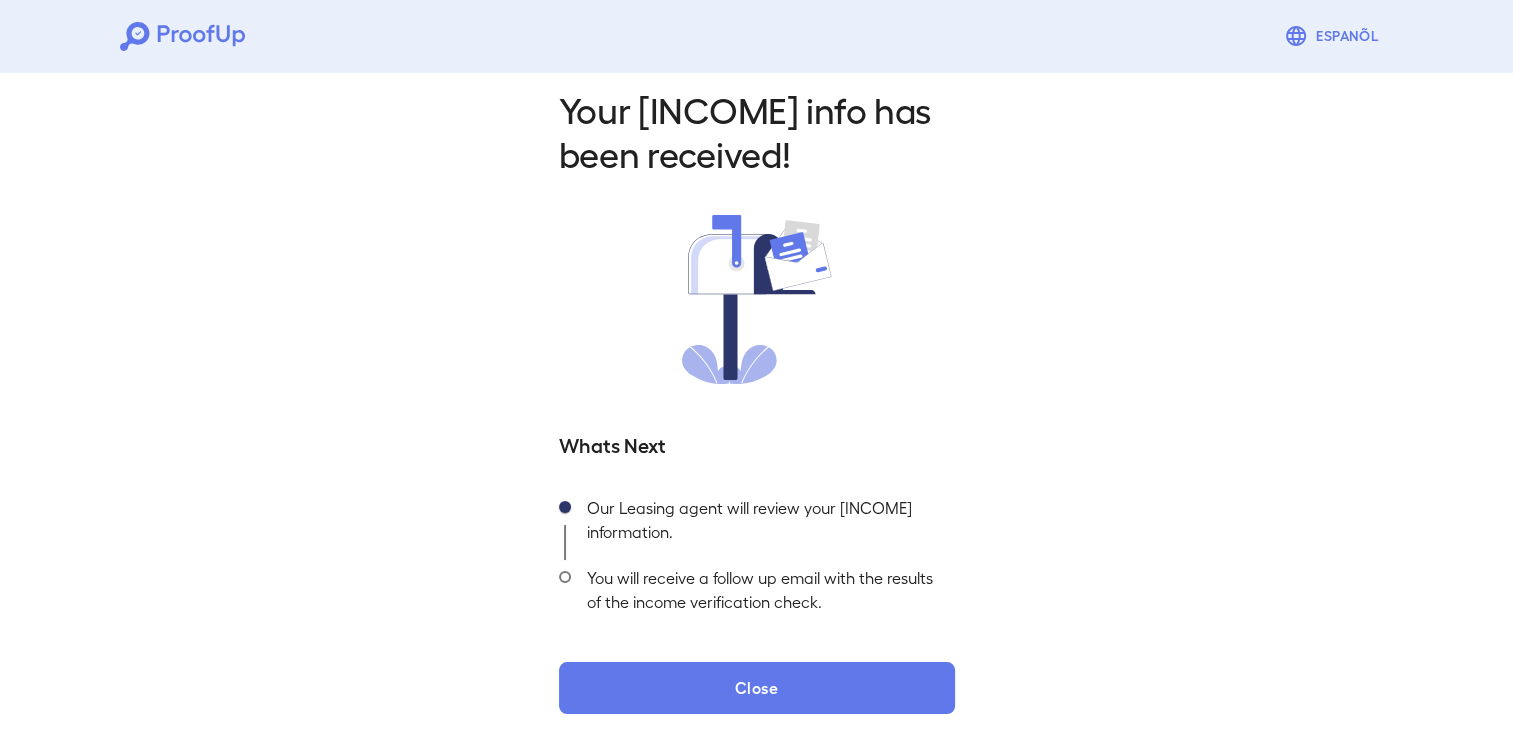 scroll, scrollTop: 0, scrollLeft: 0, axis: both 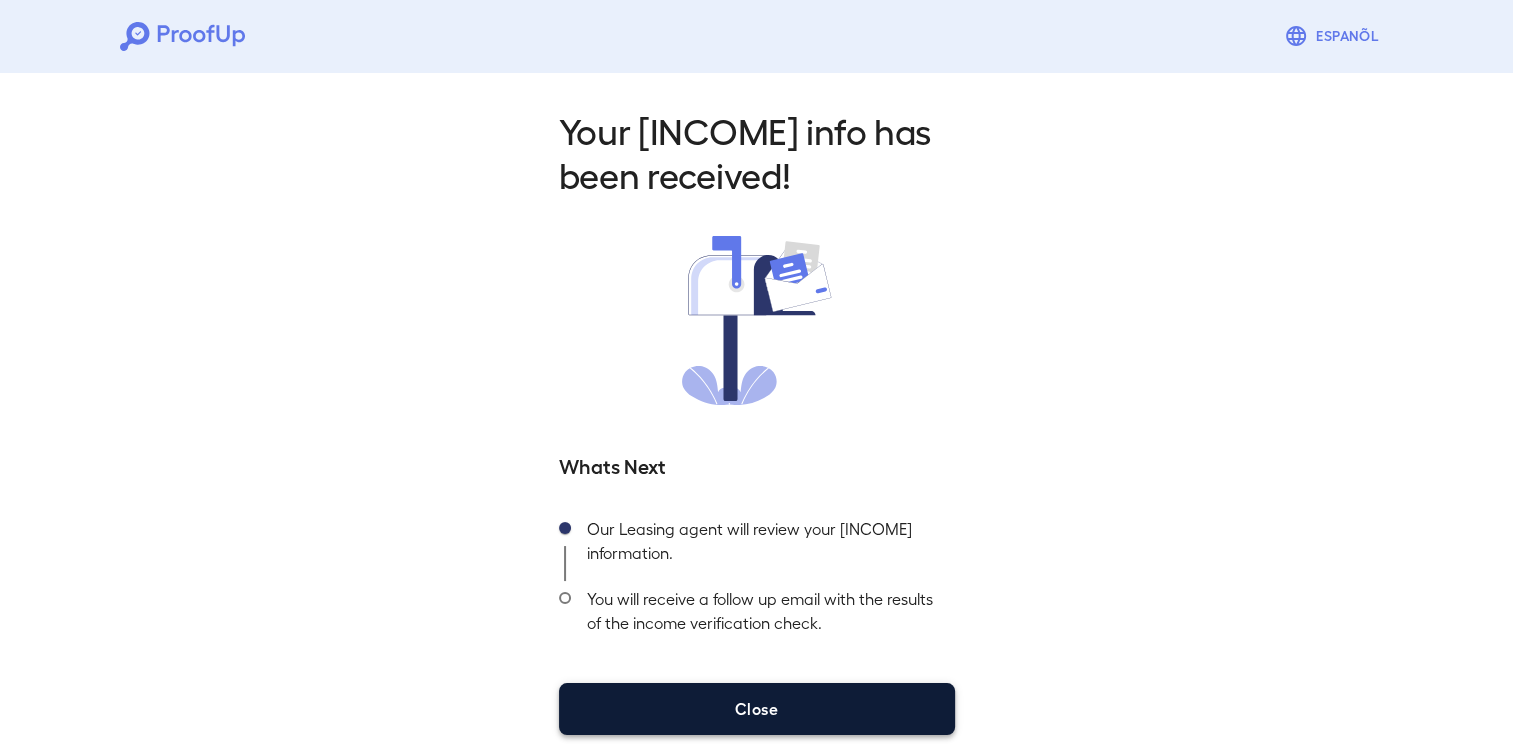 click on "Close" at bounding box center [757, 709] 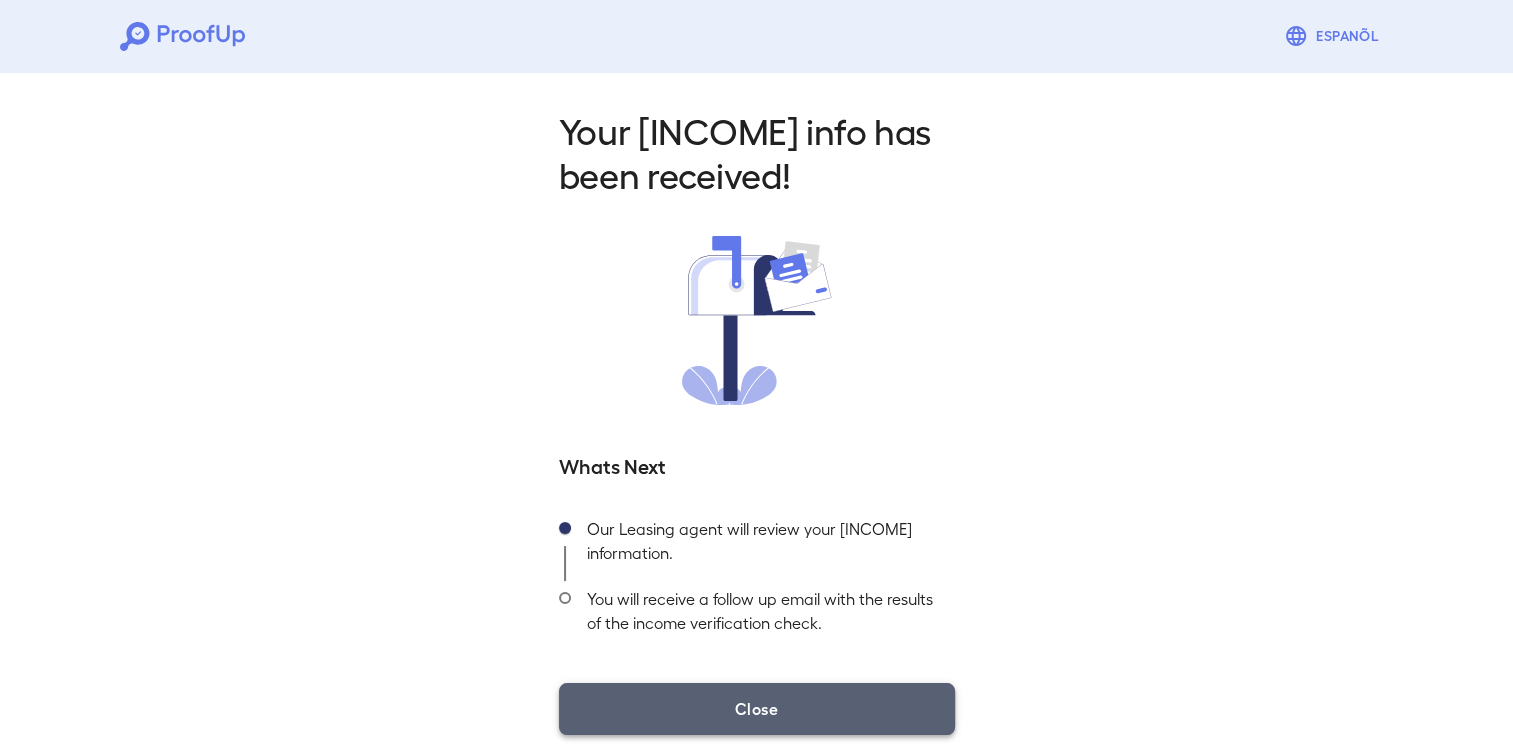 click on "Close" at bounding box center [757, 709] 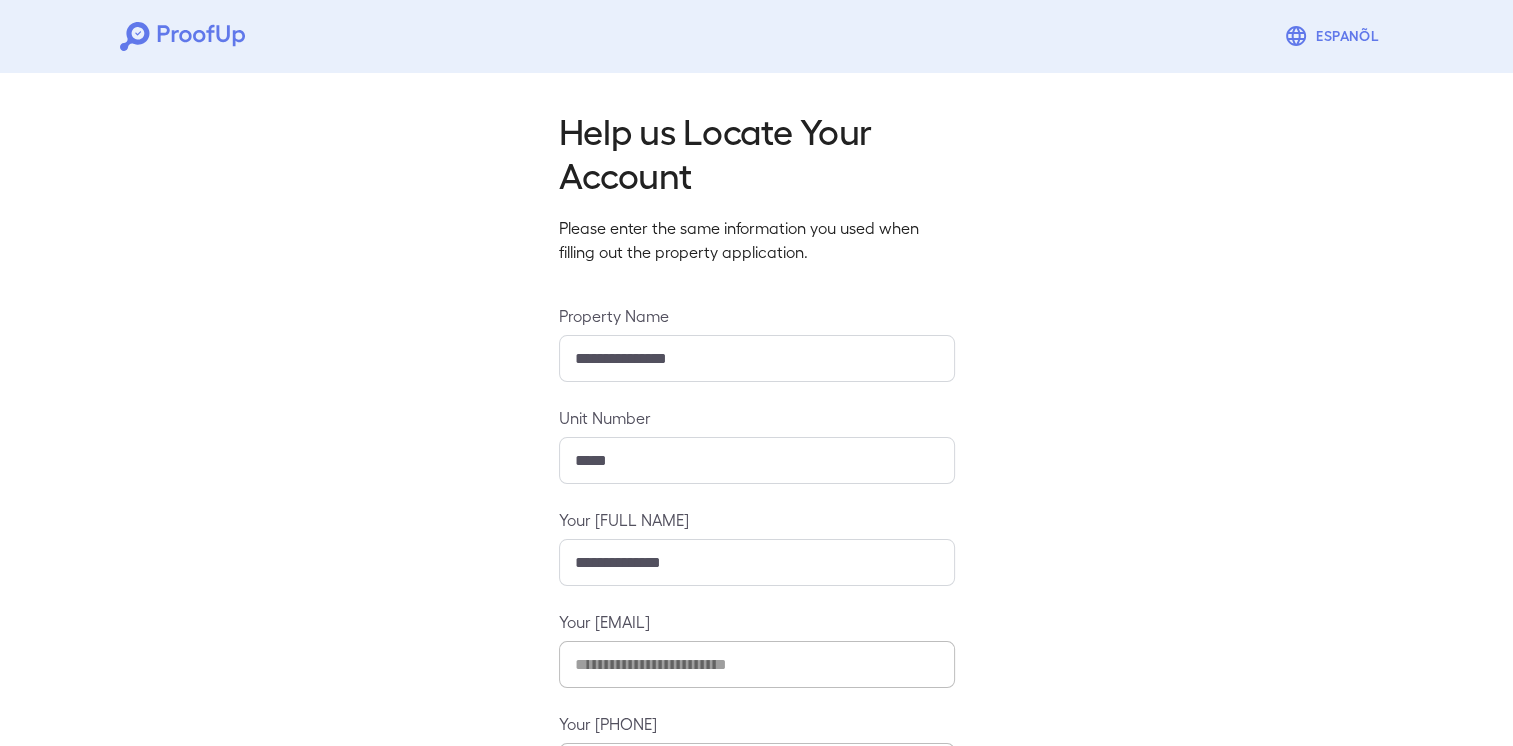 scroll, scrollTop: 159, scrollLeft: 0, axis: vertical 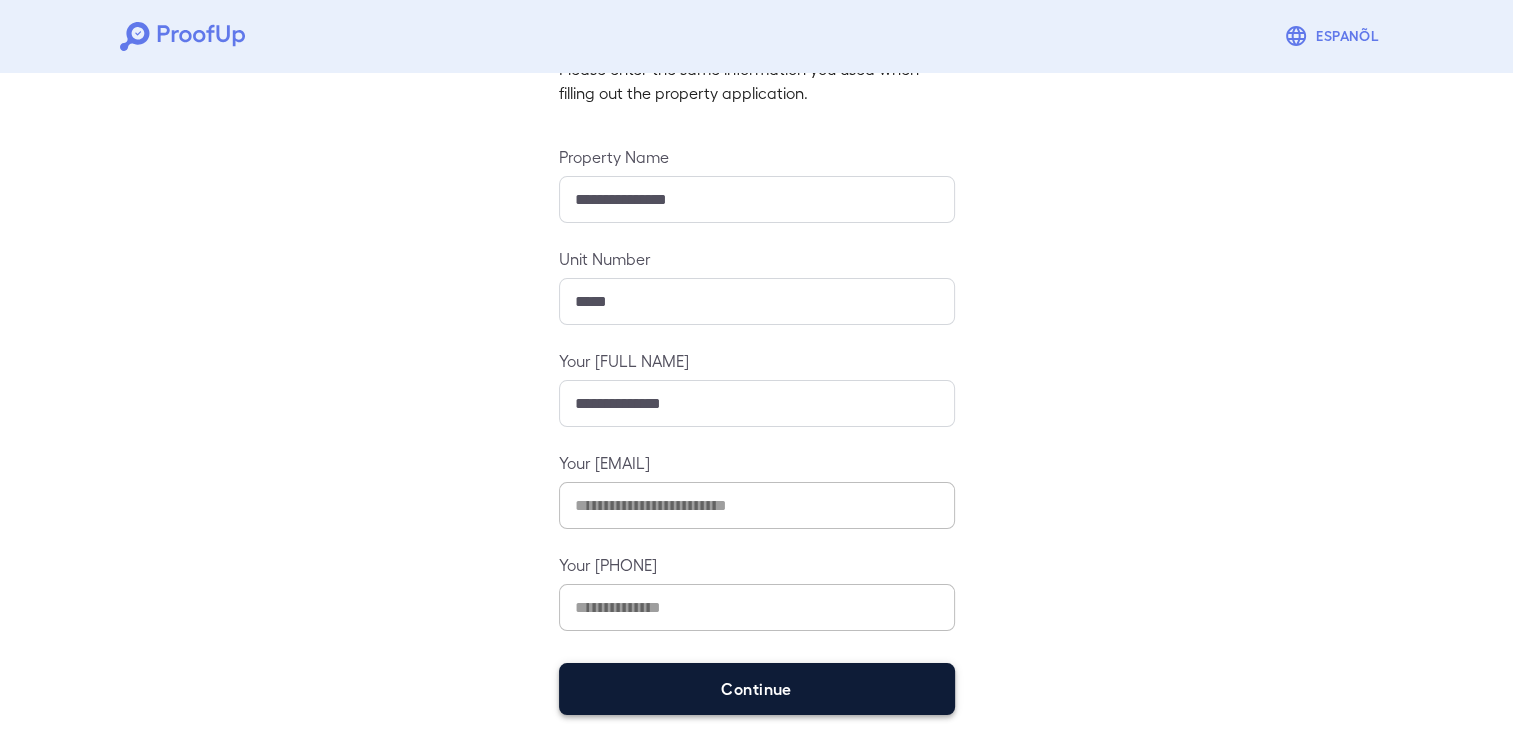click on "Continue" at bounding box center [757, 689] 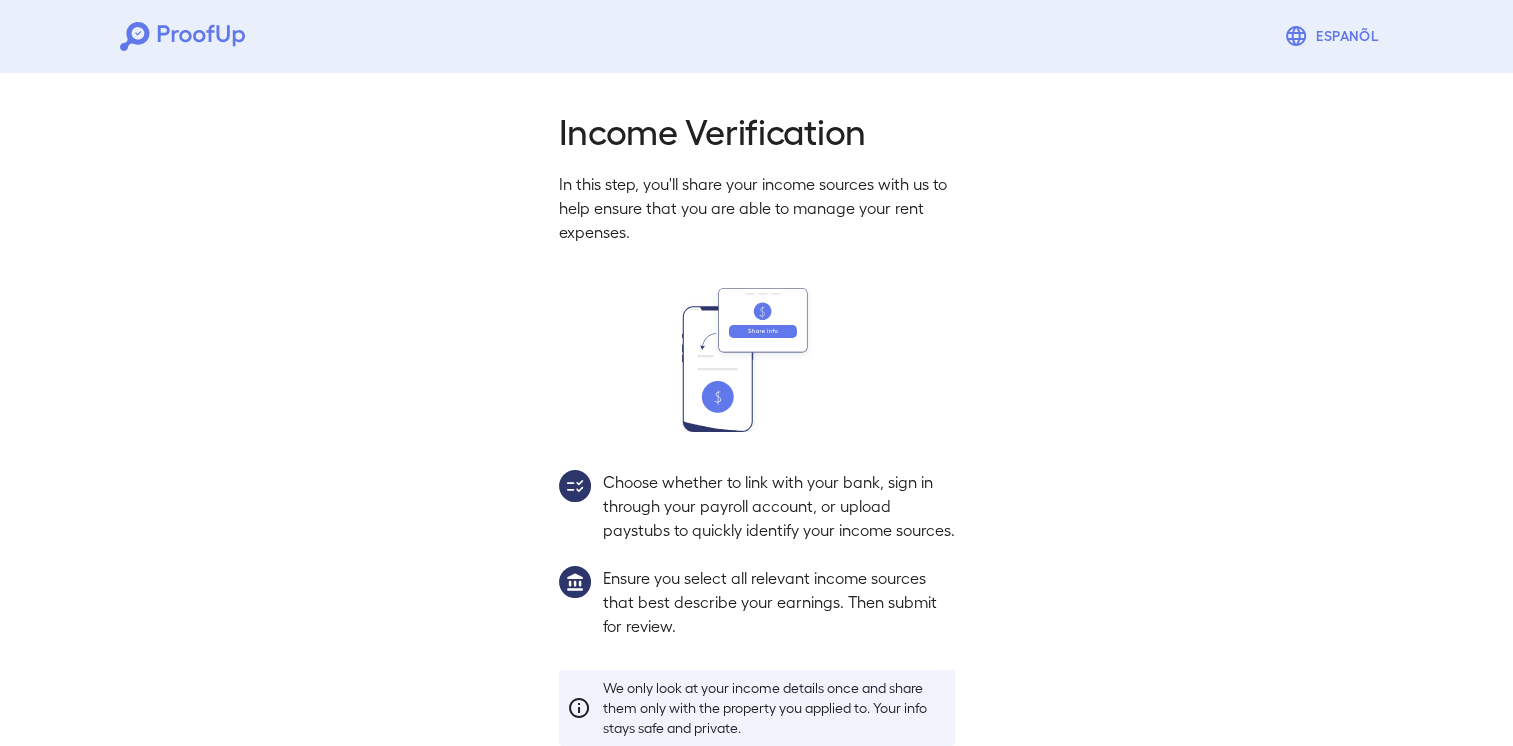 scroll, scrollTop: 131, scrollLeft: 0, axis: vertical 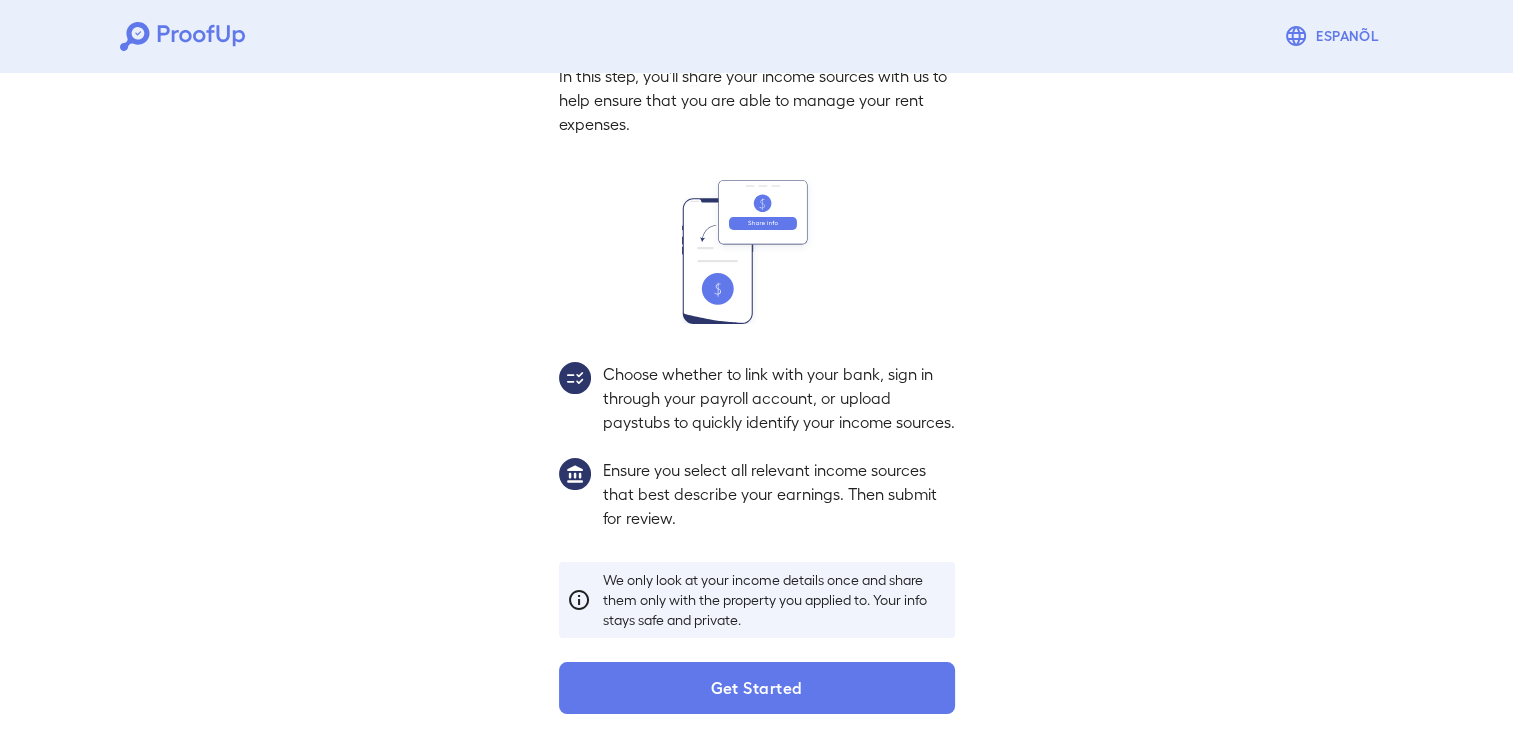 click on "Get Started" at bounding box center [757, 688] 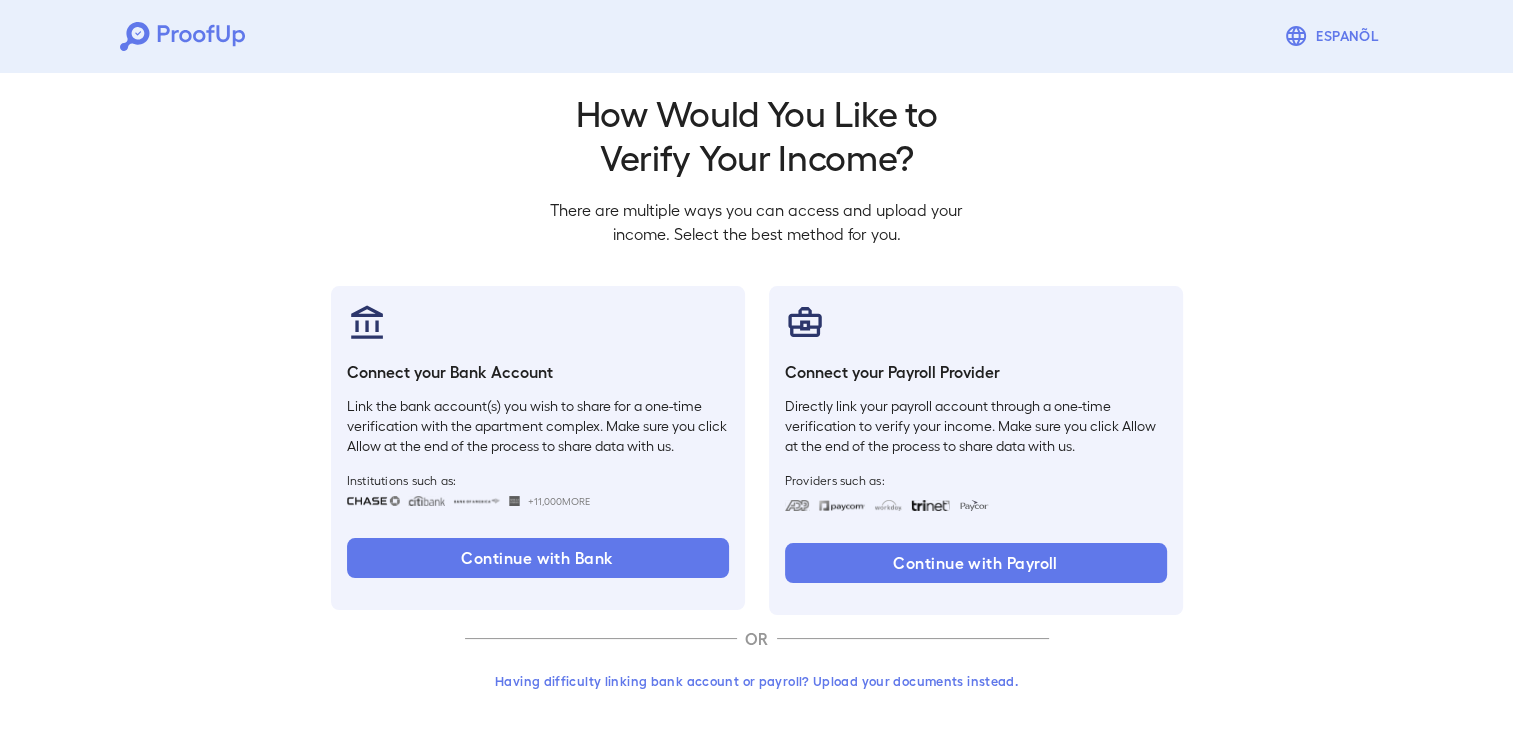 scroll, scrollTop: 17, scrollLeft: 0, axis: vertical 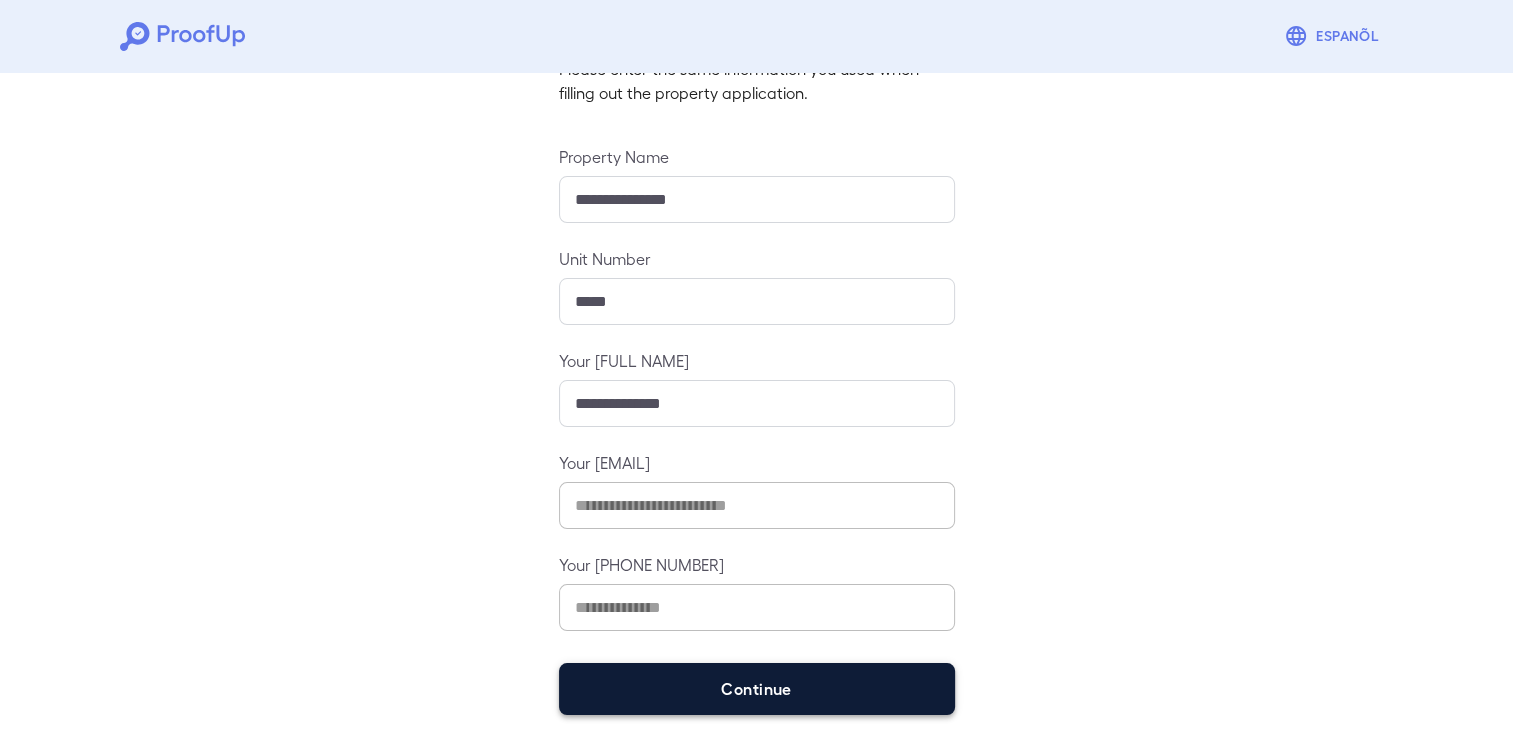 click on "Continue" at bounding box center (757, 689) 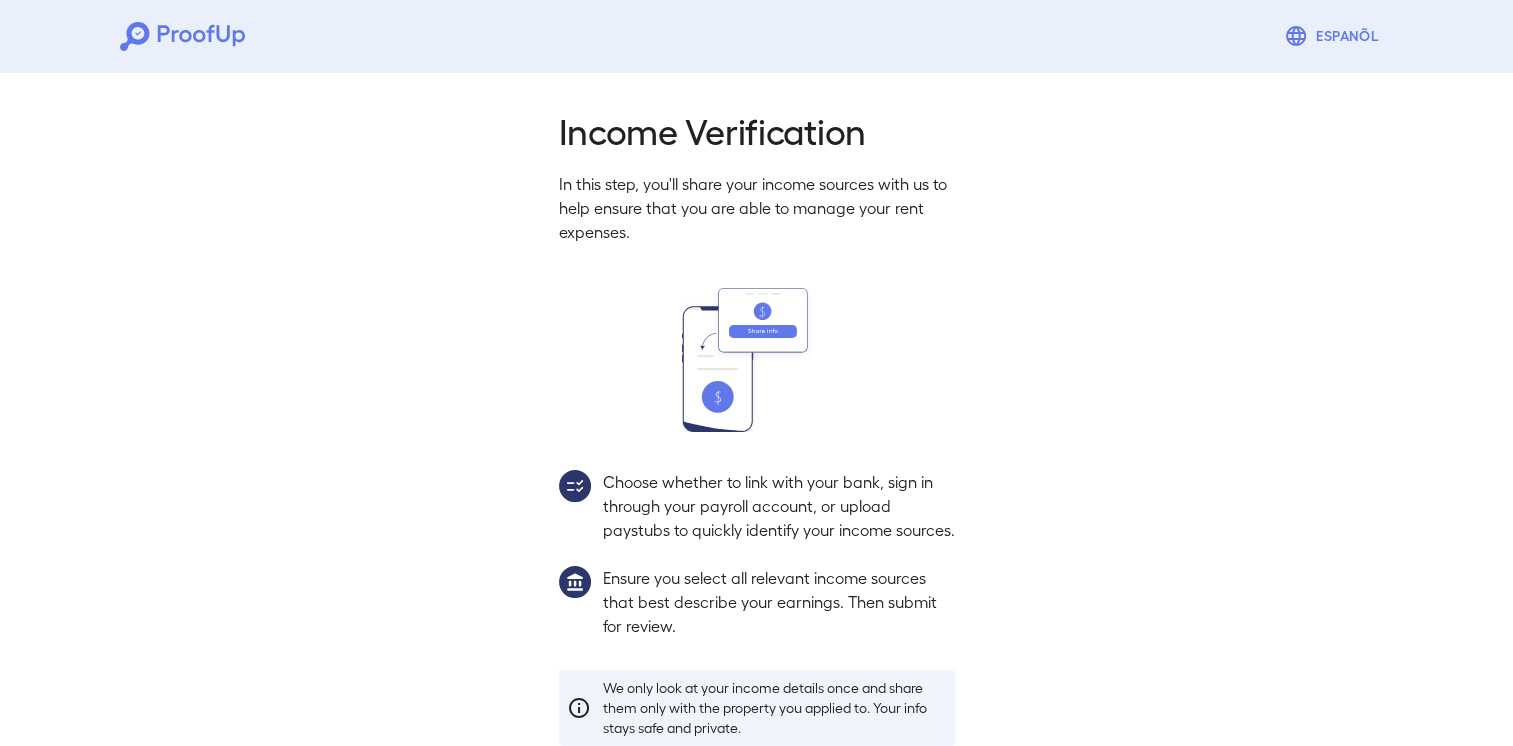scroll, scrollTop: 131, scrollLeft: 0, axis: vertical 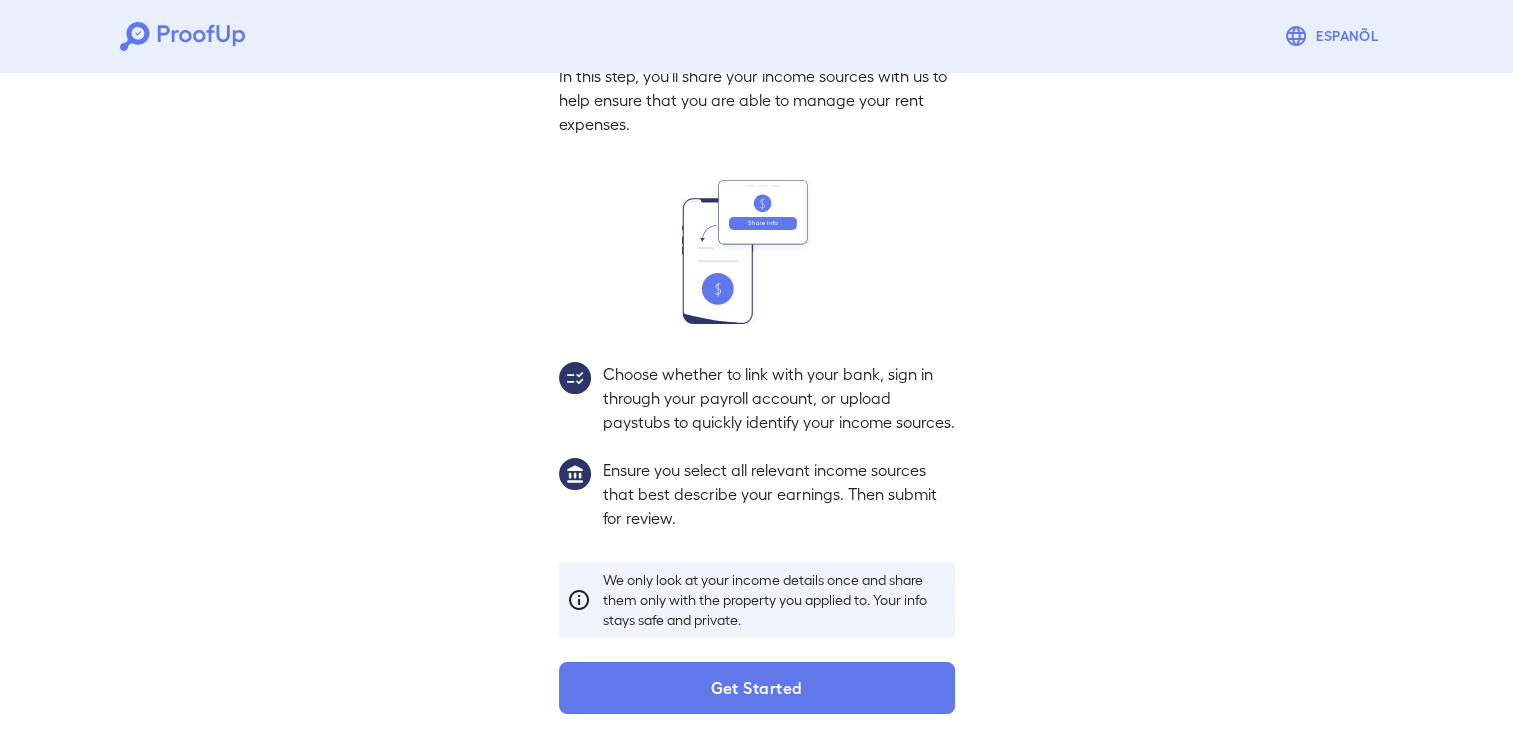 click on "Get Started" at bounding box center [757, 688] 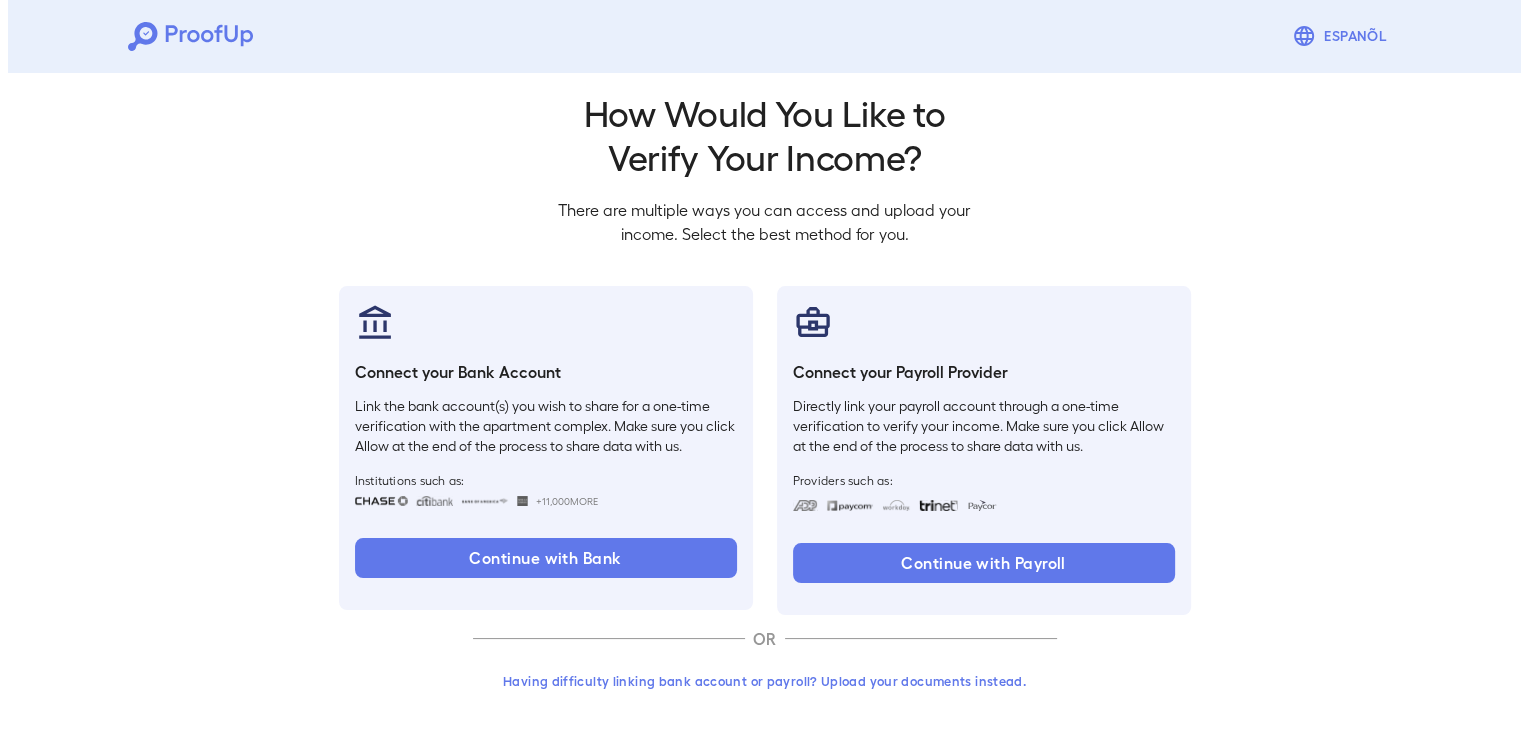 scroll, scrollTop: 17, scrollLeft: 0, axis: vertical 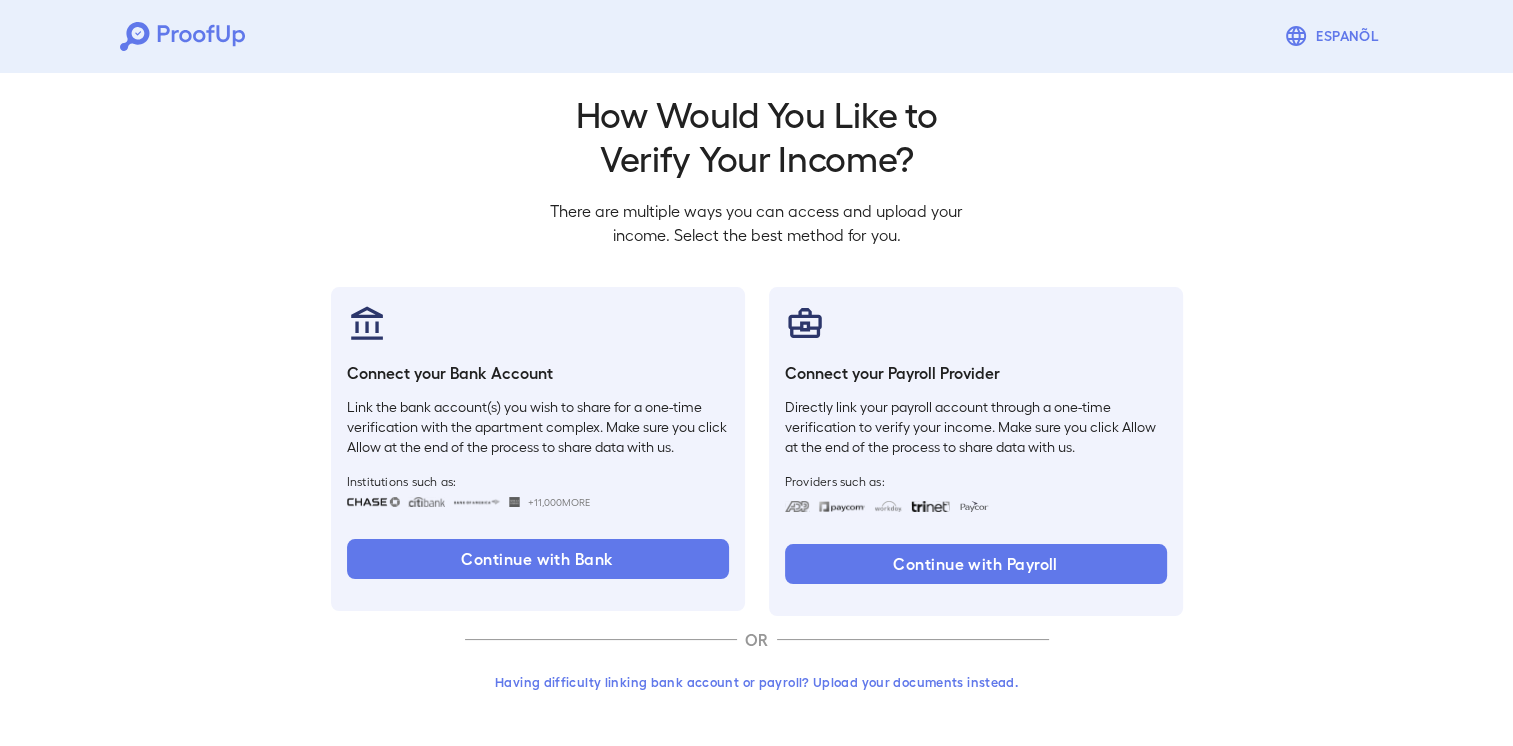 click on "Having difficulty linking bank account or payroll? Upload your documents instead." at bounding box center (757, 682) 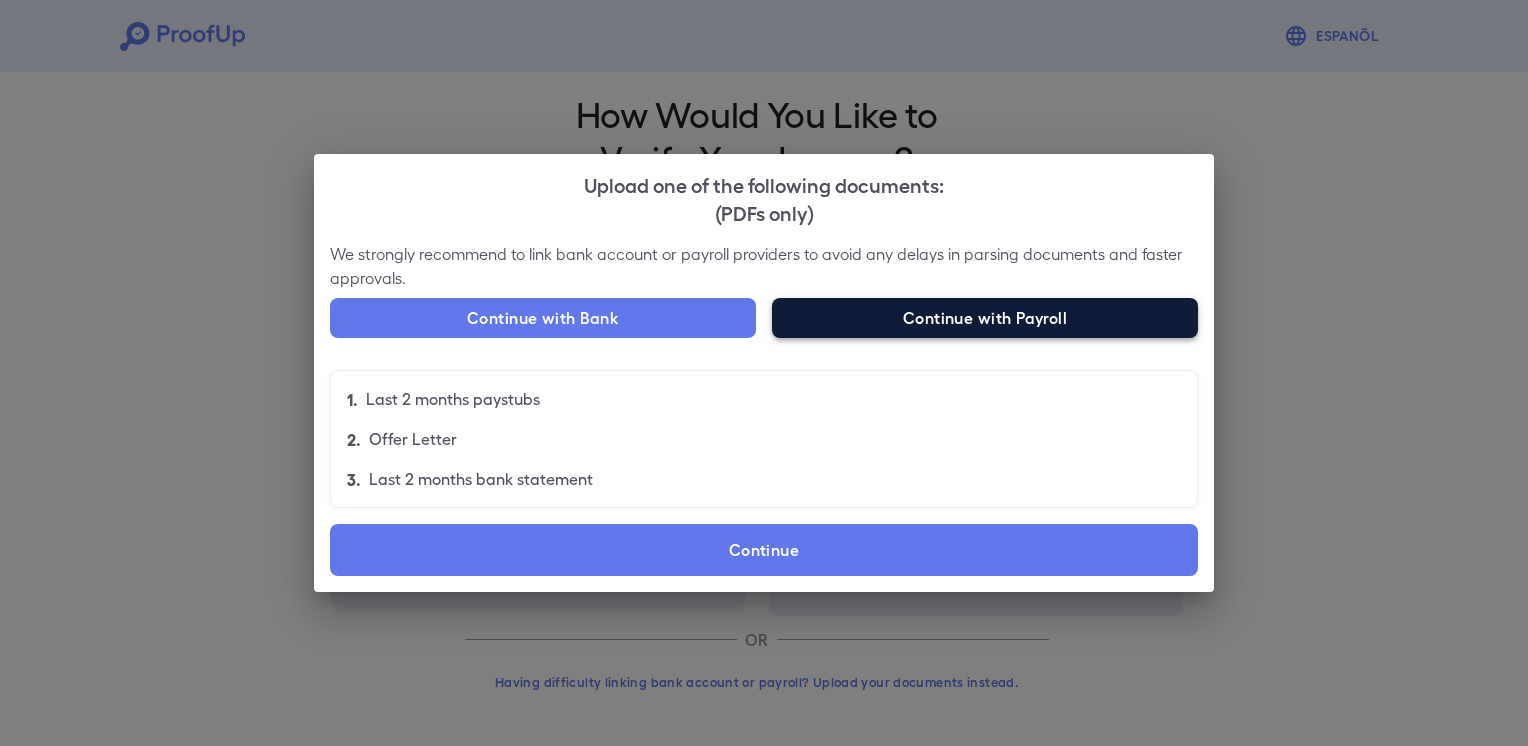 click on "Continue with Payroll" at bounding box center [985, 318] 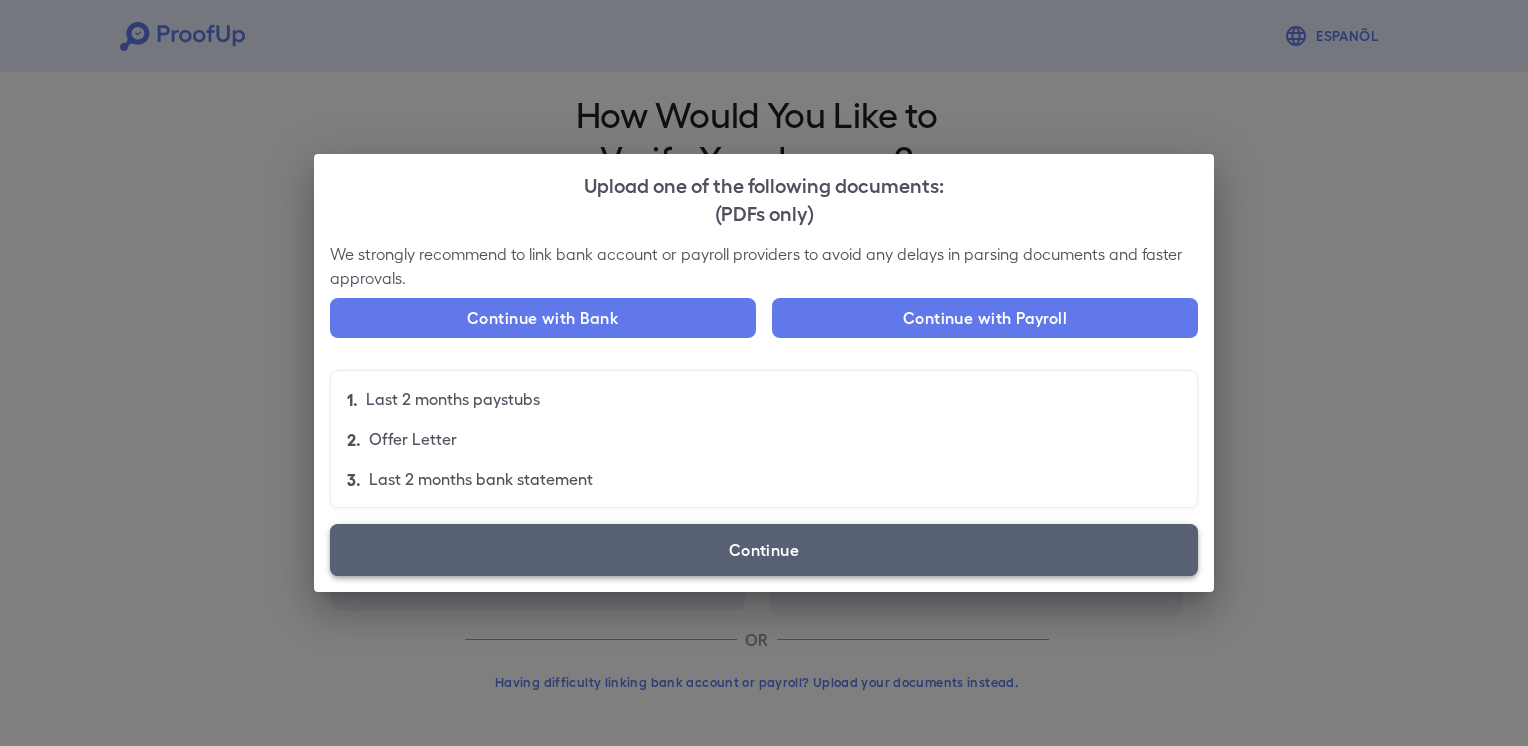 click on "Continue" at bounding box center [764, 550] 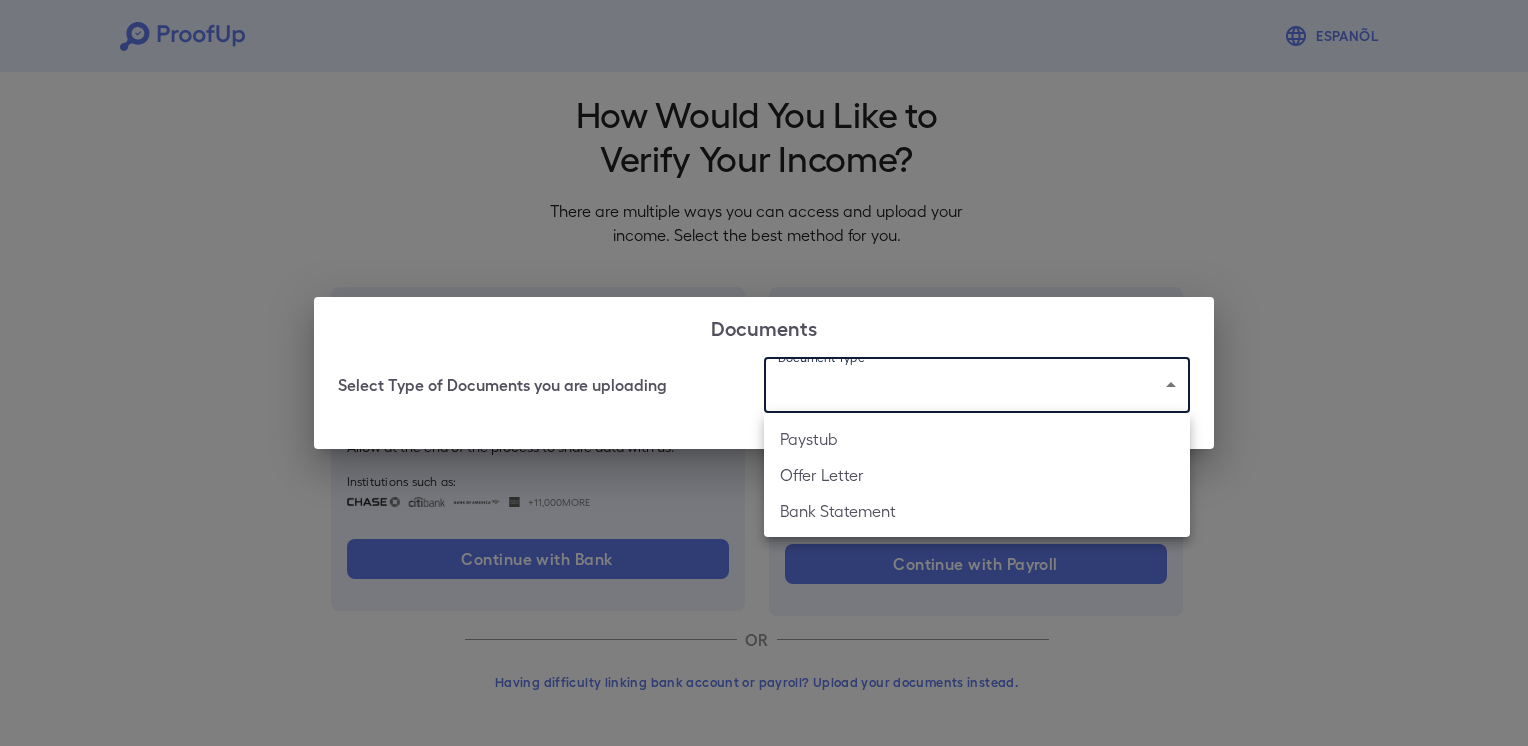 click on "Espanõl Go back How Would You Like to Verify Your Income? There are multiple ways you can access and upload your income. Select the best method for you. Connect your Bank Account Link the bank account(s) you wish to share for a one-time verification with the apartment complex. Make sure you click Allow at the end of the process to share data with us. Institutions such as: +11,000  More Continue with Bank Connect your Payroll Provider Directly link your payroll account through a one-time verification to verify your income. Make sure you click Allow at the end of the process to share data with us. Providers such as: Continue with Payroll OR Having difficulty linking bank account or payroll? Upload your documents instead. Documents Select Type of Documents you are uploading Document Type ​ ​ Paystub Offer Letter Bank Statement" at bounding box center (764, 365) 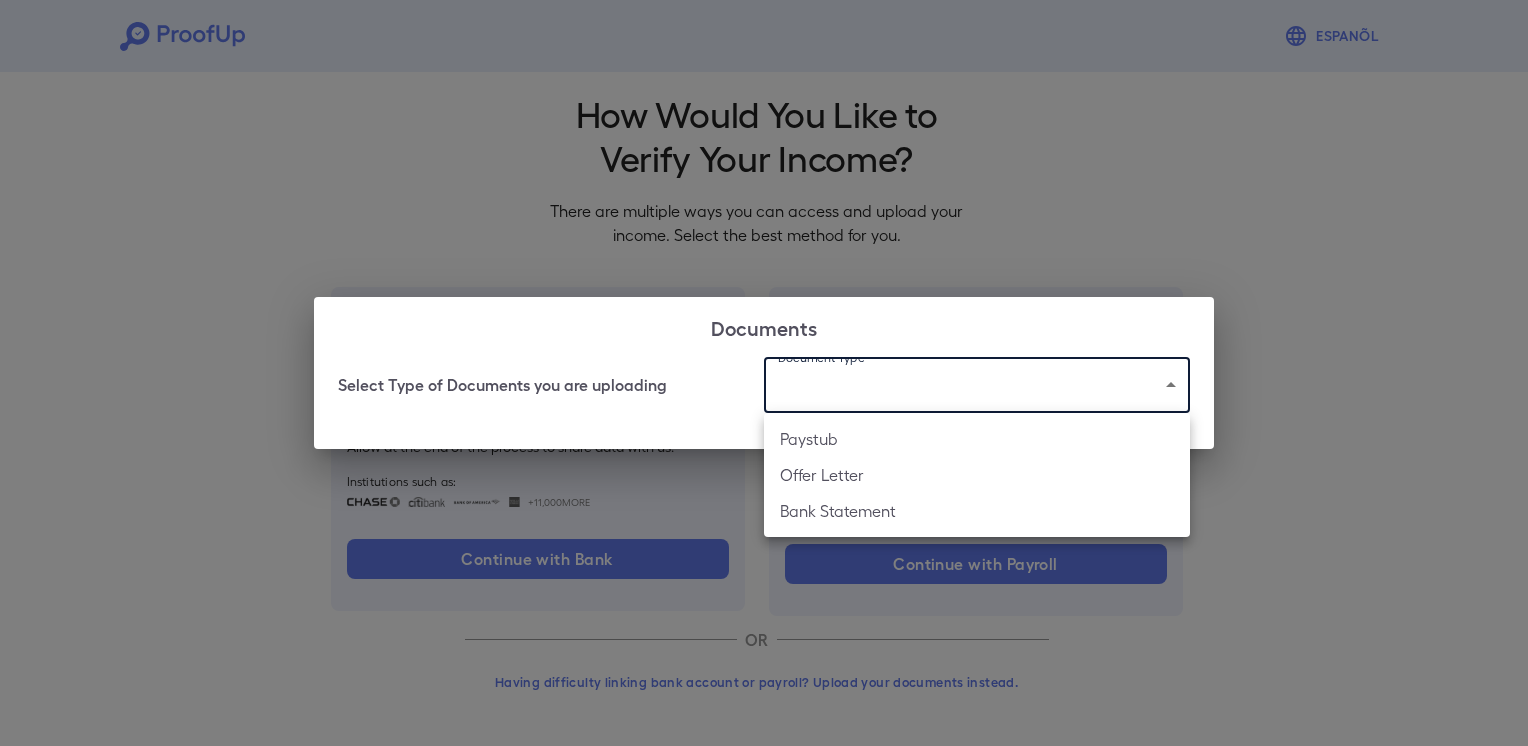 click on "Offer Letter" at bounding box center [977, 475] 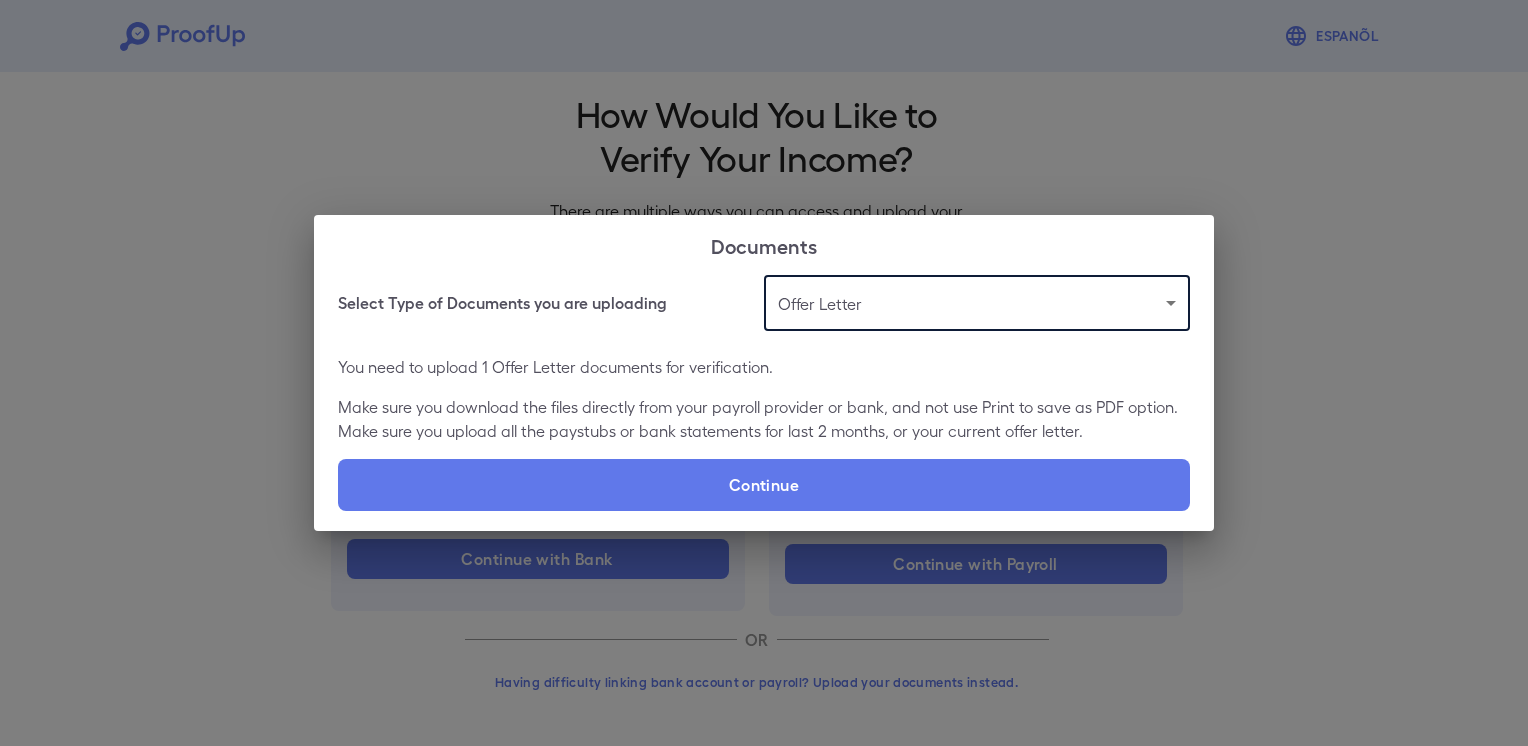 click on "Continue" at bounding box center (764, 485) 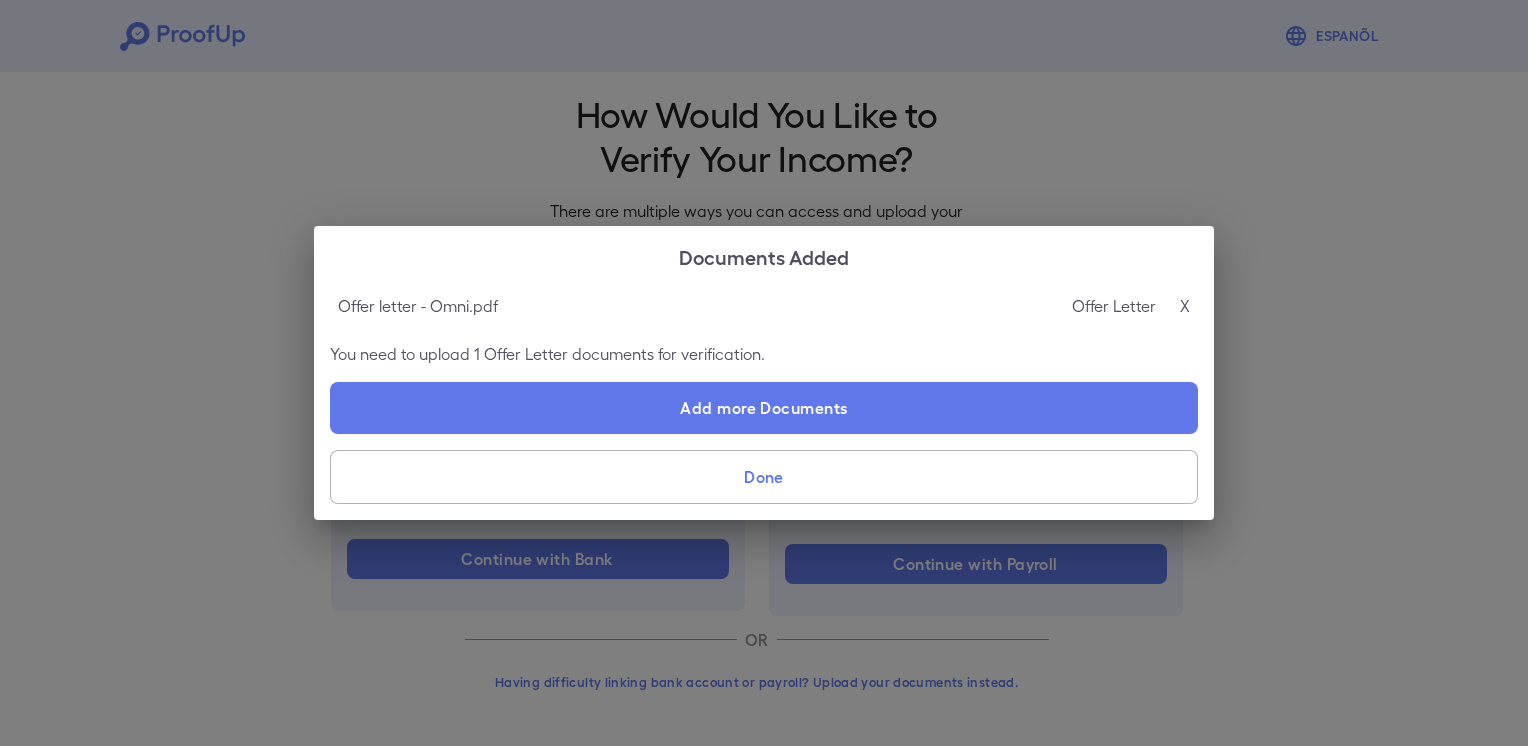 click on "Done" at bounding box center [764, 477] 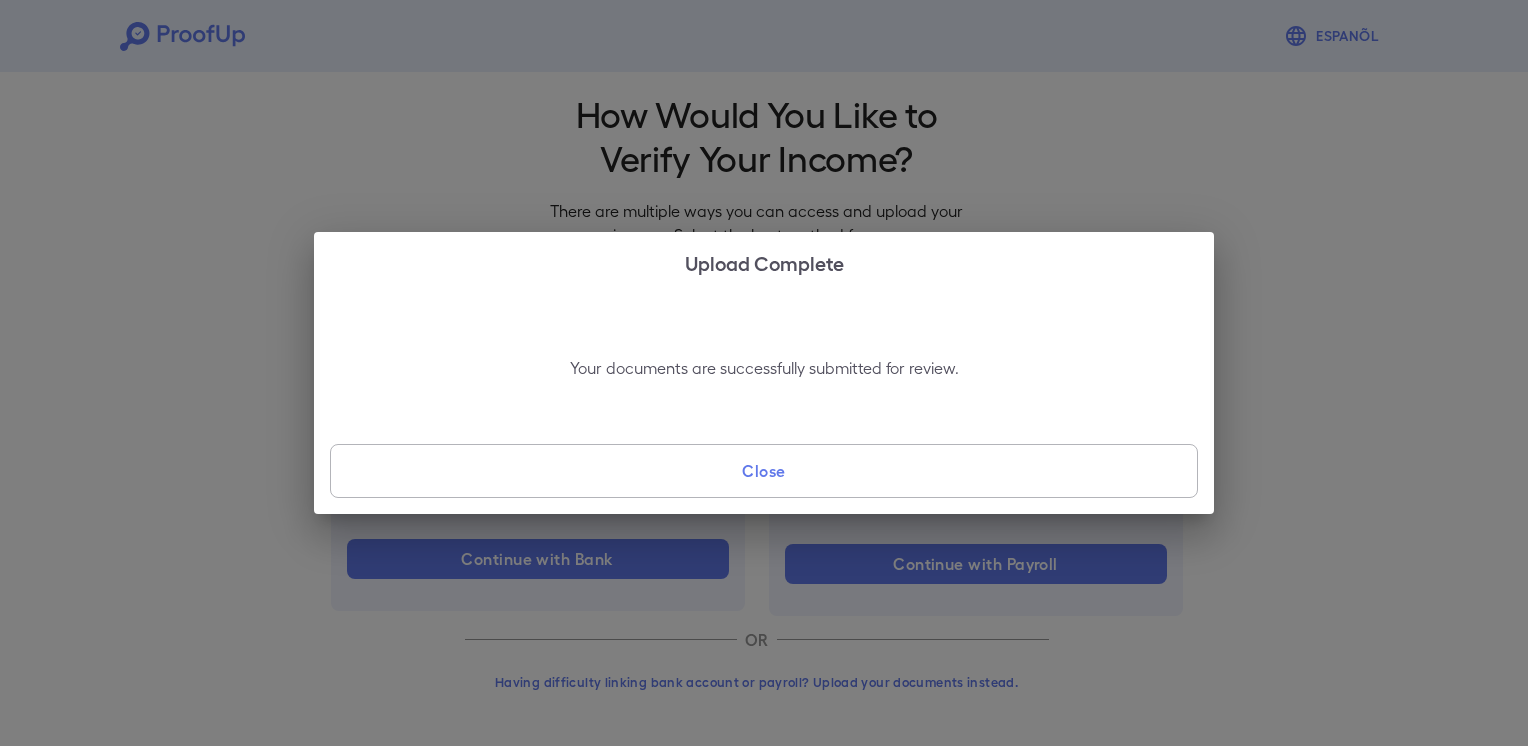 click on "Close" at bounding box center [764, 471] 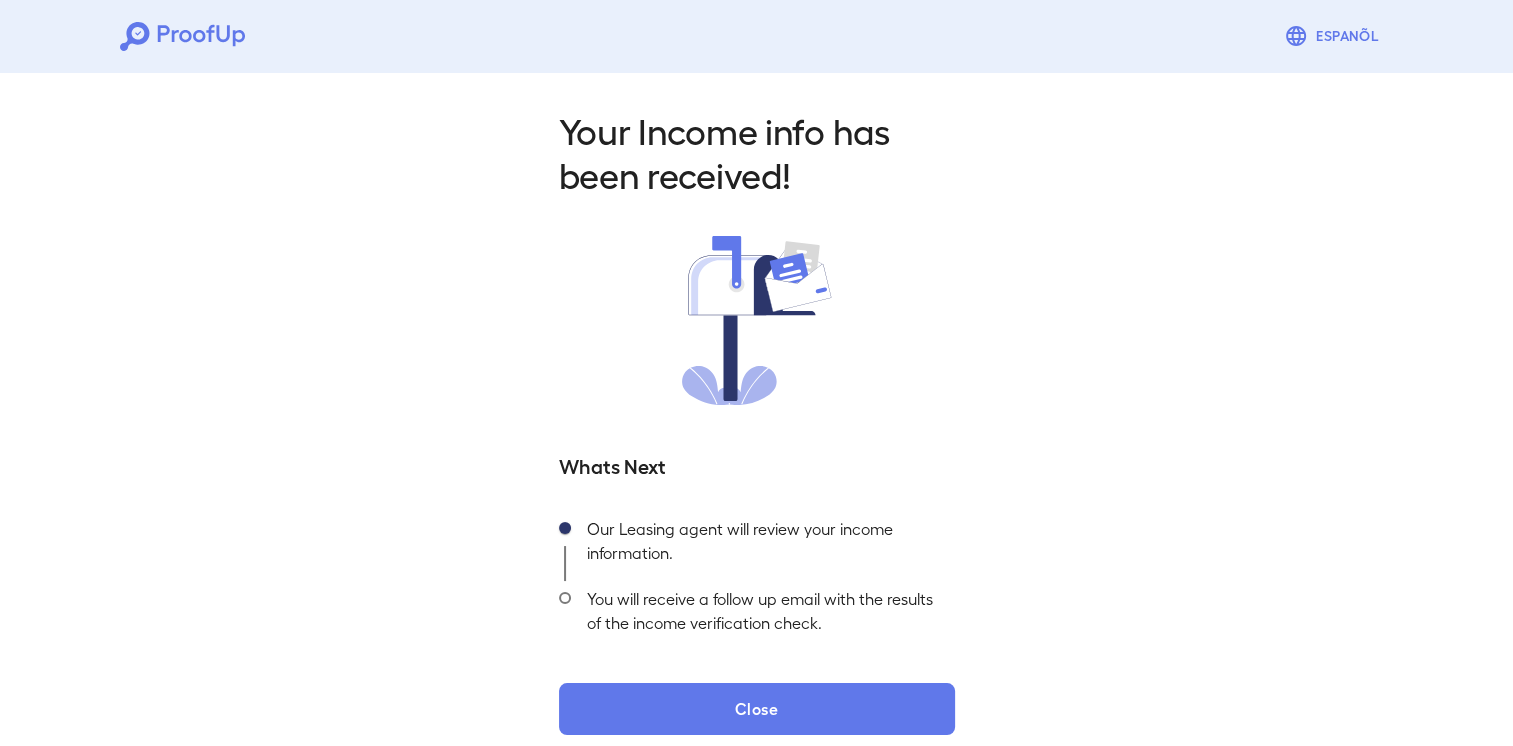 scroll, scrollTop: 20, scrollLeft: 0, axis: vertical 